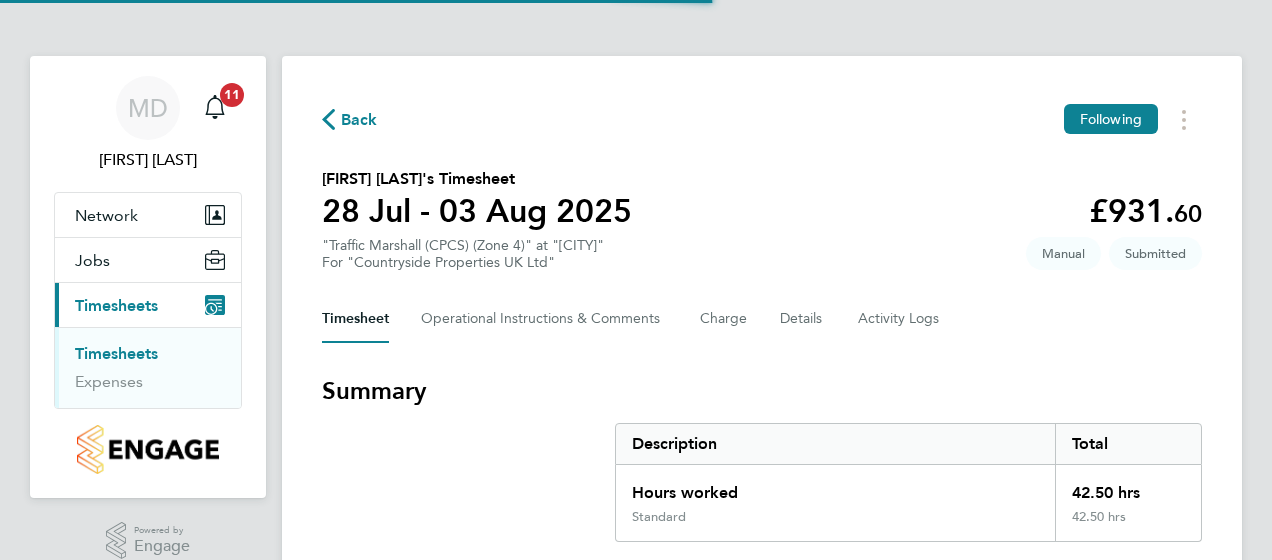 scroll, scrollTop: 0, scrollLeft: 0, axis: both 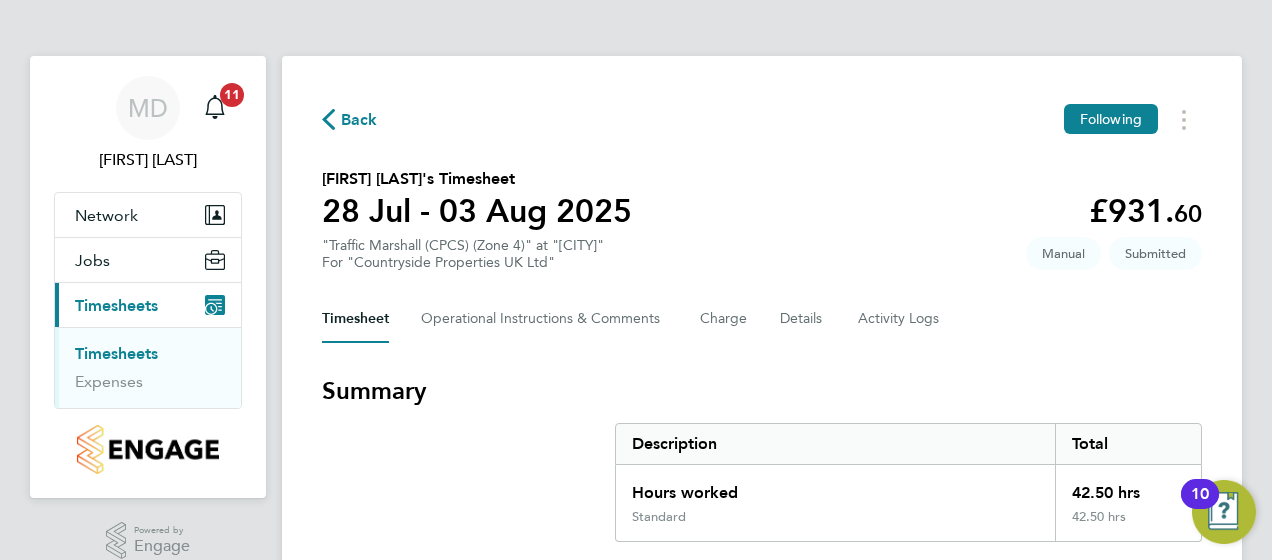 click on "Summary" at bounding box center [762, 391] 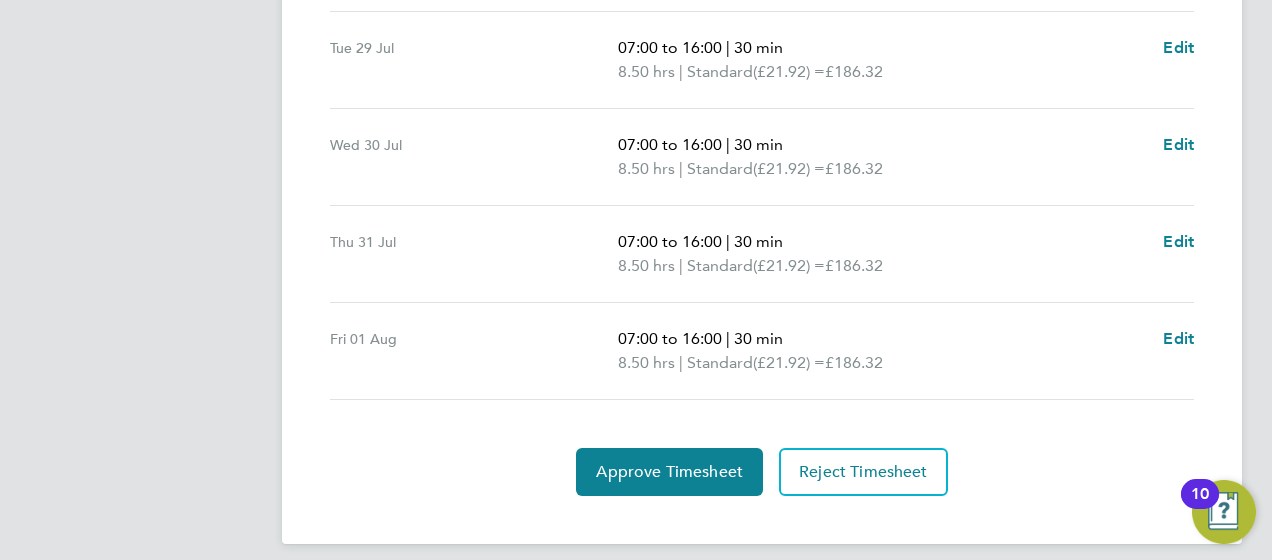 scroll, scrollTop: 736, scrollLeft: 0, axis: vertical 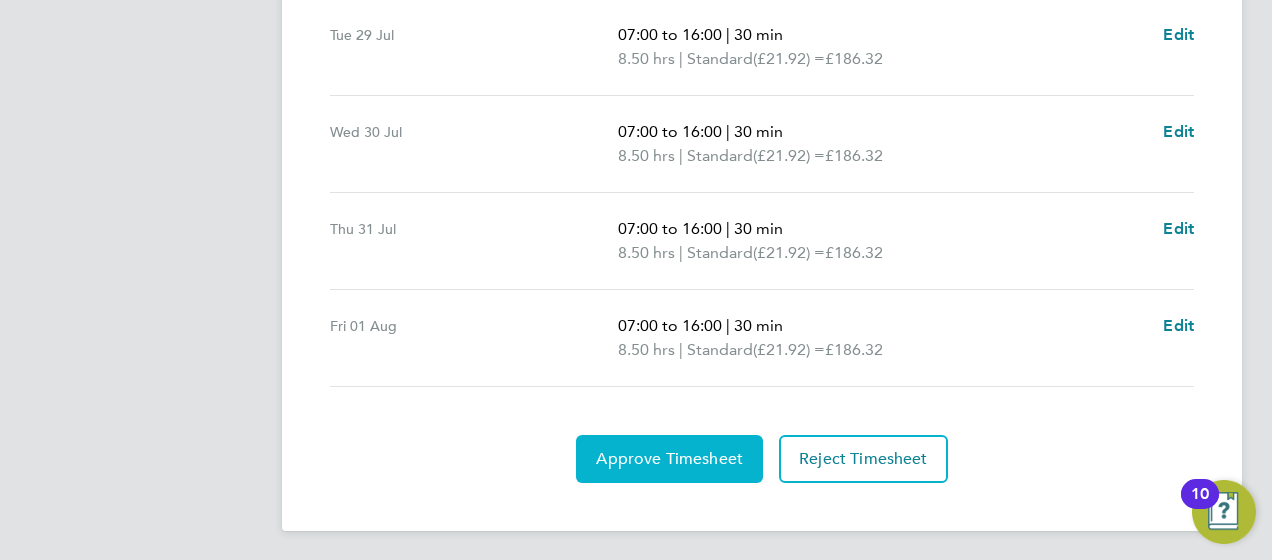 click on "Approve Timesheet" 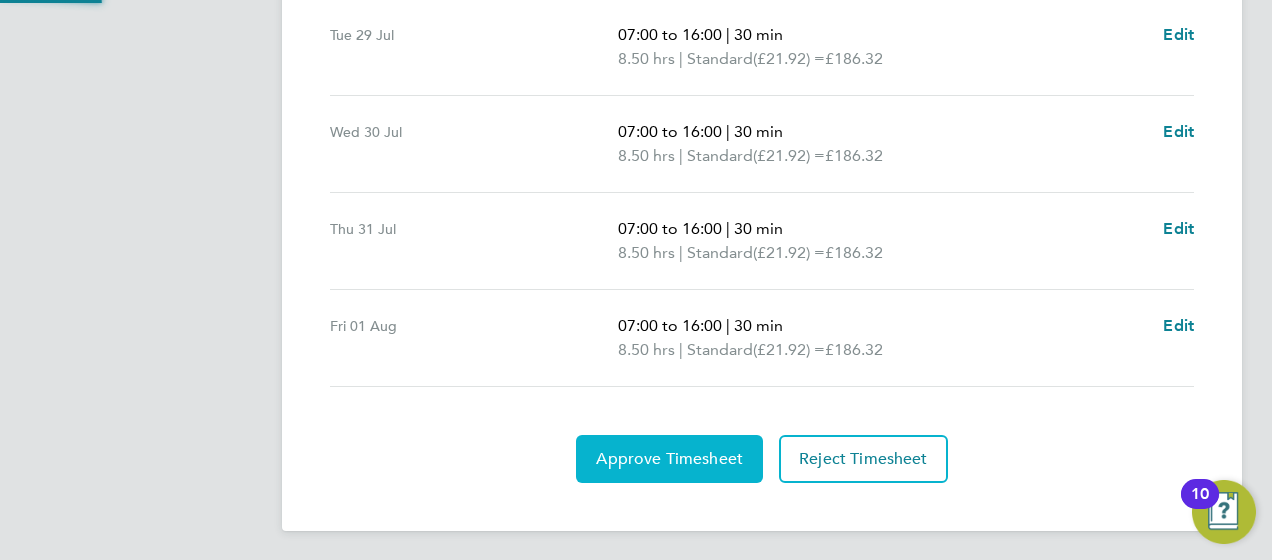 scroll, scrollTop: 0, scrollLeft: 0, axis: both 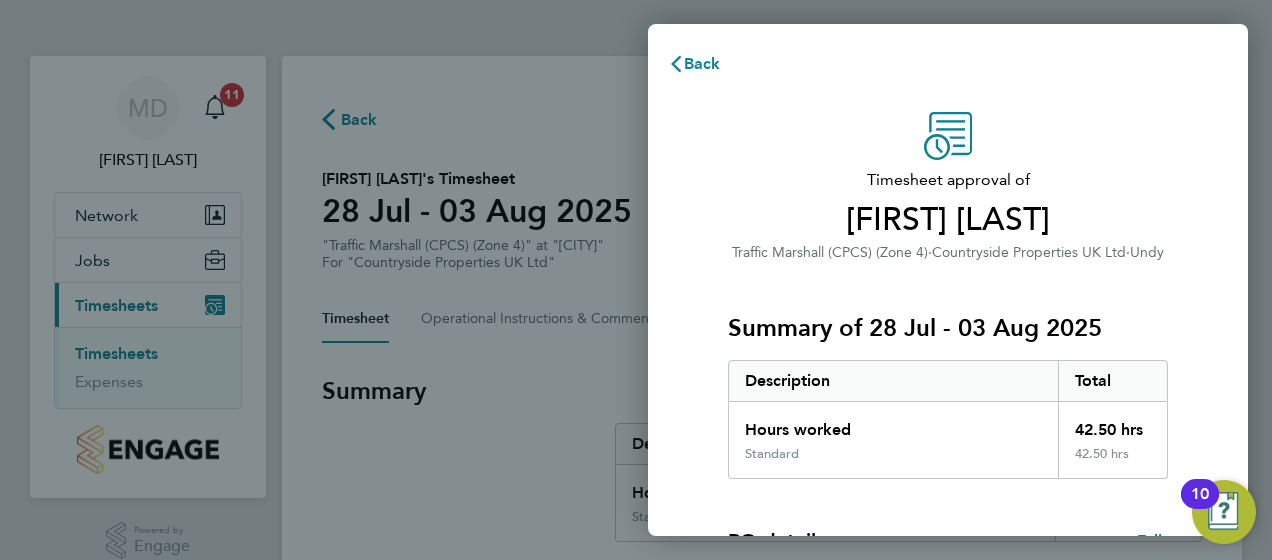 click on "Timesheet approval of   Andrew Helm   Traffic Marshall (CPCS) (Zone 4)   ·   Countryside Properties UK Ltd   ·   Undy   Summary of 28 Jul - 03 Aug 2025   Description   Total   Hours worked   42.50 hrs   Standard   42.50 hrs  PO details  Edit   PO number   B1000   Start date   02 Sep 2024   Please review all details before approving this timesheet.   Timesheets for this client cannot be approved without a PO.   Confirm Timesheet Approval" 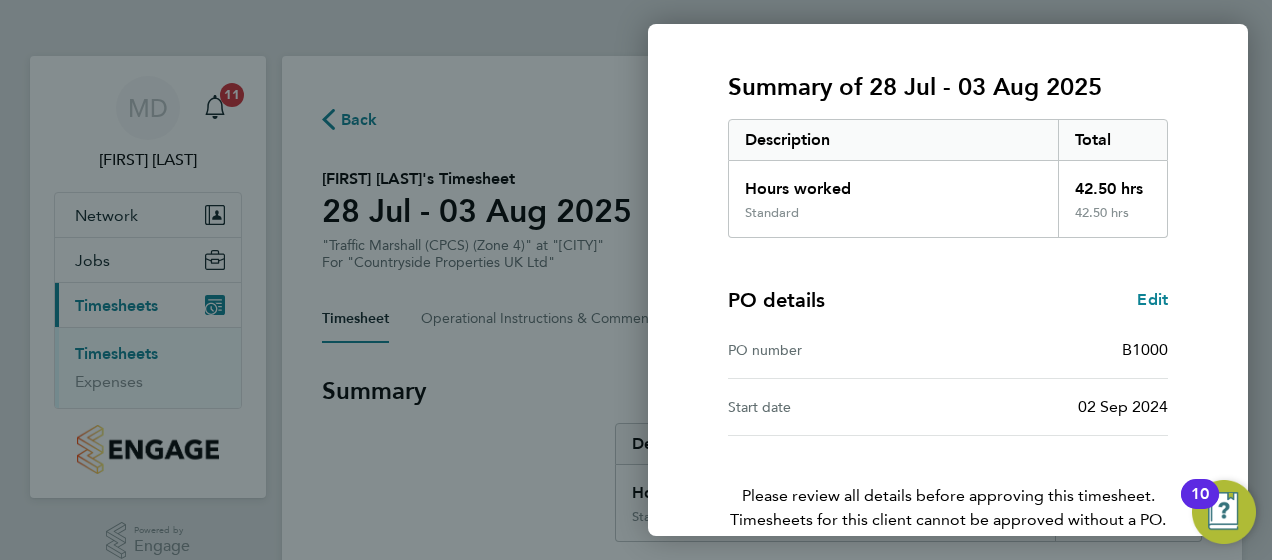 scroll, scrollTop: 339, scrollLeft: 0, axis: vertical 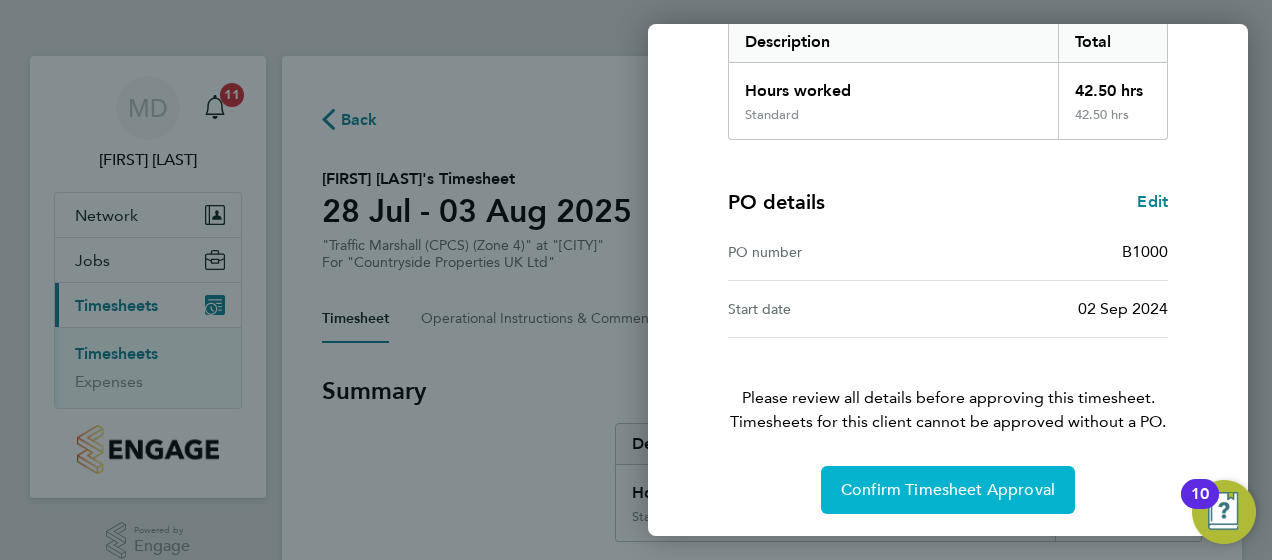 click on "Confirm Timesheet Approval" 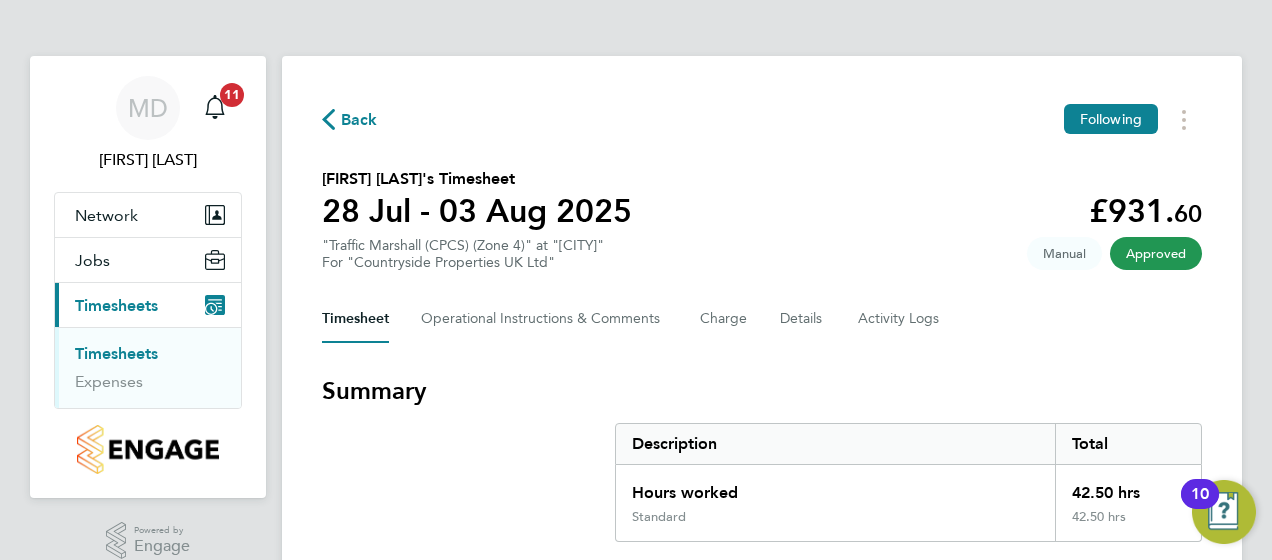 click on "Timesheets" at bounding box center [116, 353] 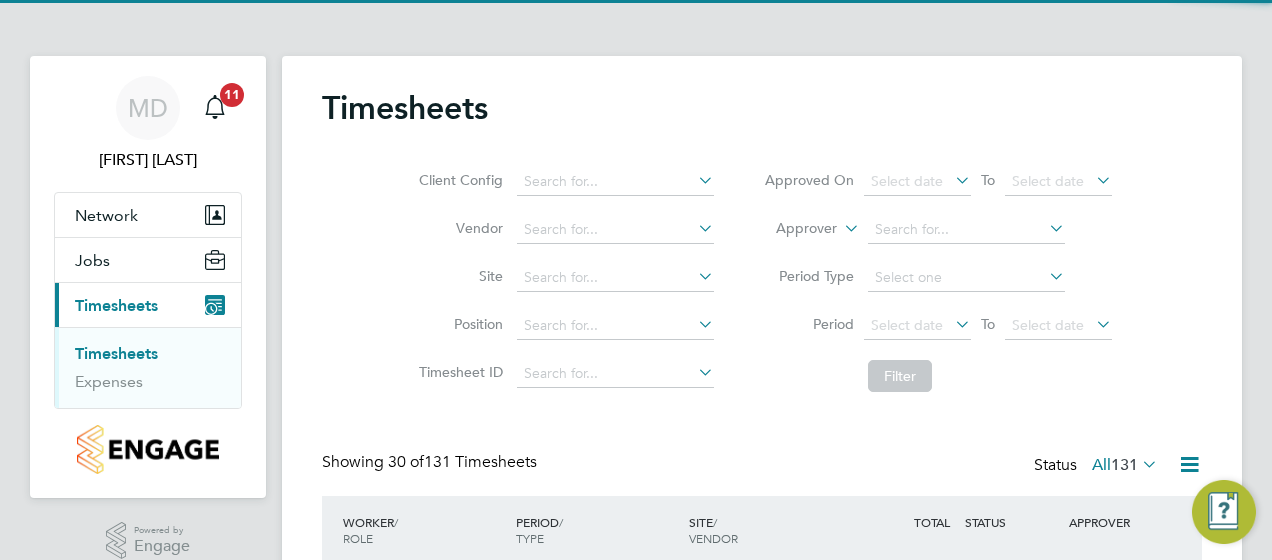 scroll, scrollTop: 10, scrollLeft: 10, axis: both 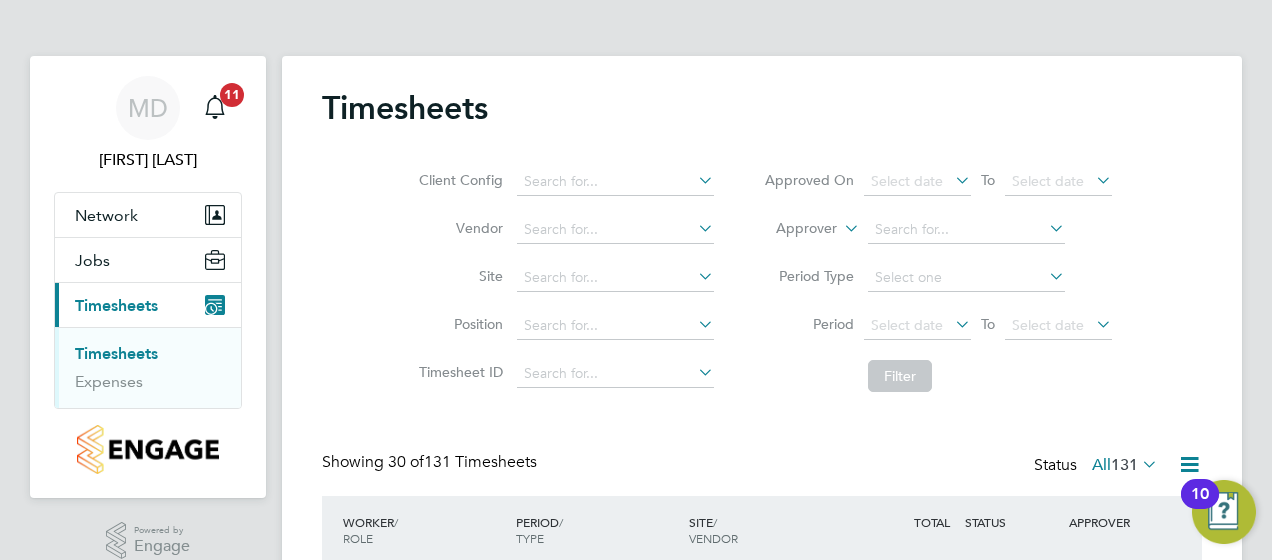 click on "Timesheets Client Config   Vendor   Site   Position   Timesheet ID   Approved On
Select date
To
Select date
Approver     Period Type   Period
Select date
To
Select date
Filter Showing   30 of  131 Timesheets Status  All  131  WORKER  / ROLE WORKER  / PERIOD PERIOD  / TYPE SITE  / VENDOR TOTAL   TOTAL  / STATUS STATUS APPROVER Aleksandrs Sedovs Forklift Operator (Zone 4)   28 Jul - 3 Aug 2025 28 Jul - 3 Aug 2025 Manual Undy O'Neill And Brennan Co… £931.20 Submitted Submitted Mark Doyle Andrew Helm Traffic Marshall (CPCS) (Zone 4)   28 Jul - 3 Aug 2025 28 Jul - 3 Aug 2025 Manual Undy O'Neill And Brennan Co… £931.60 Approved Approved Mark Doyle Shemar Francis General Labourer (Zone 4)   28 Jul - 3 Aug 2025 28 Jul - 3 Aug 2025 Manual Undy O'Neill And Brennan Co… £798.15 Submitted Submitted Mark Doyle Aleksandrs Sedovs Forklift Operator (Zone 4)   21 - 27 Jul 2025 21 - 27 Jul 2025 Manual Undy O'Neill And Brennan Co… £931.20 Approved Approved Mark Doyle" 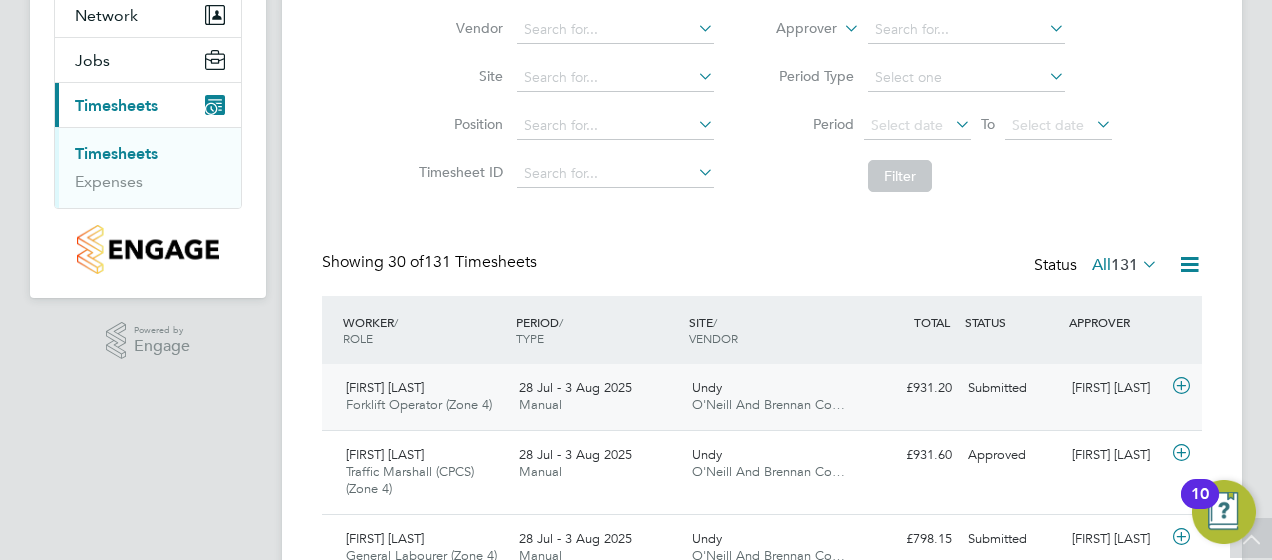 click 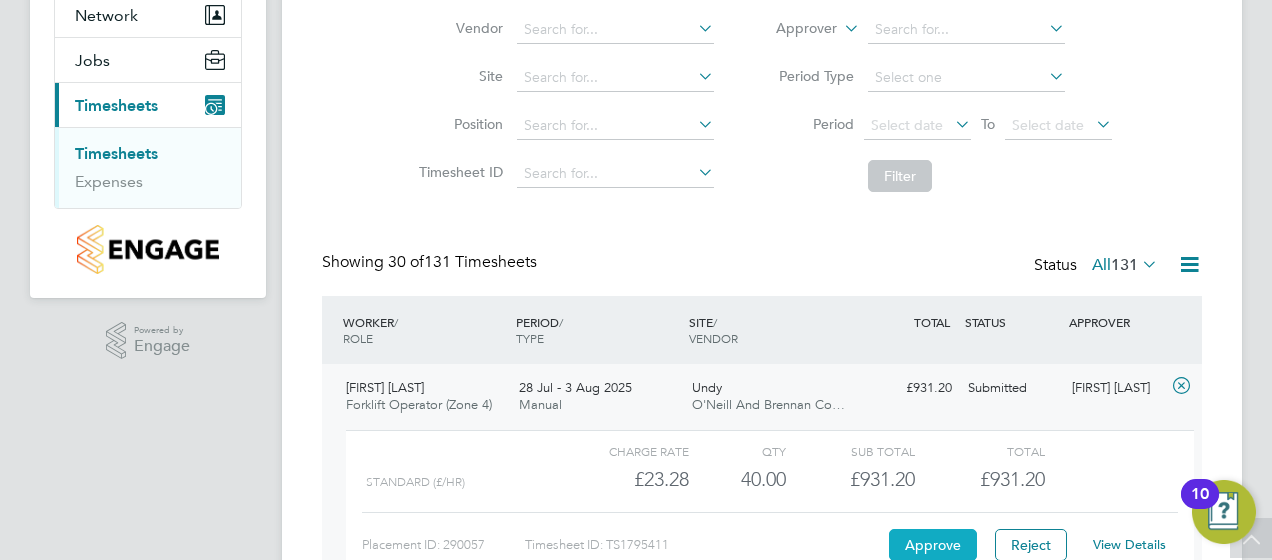 click on "Approve" 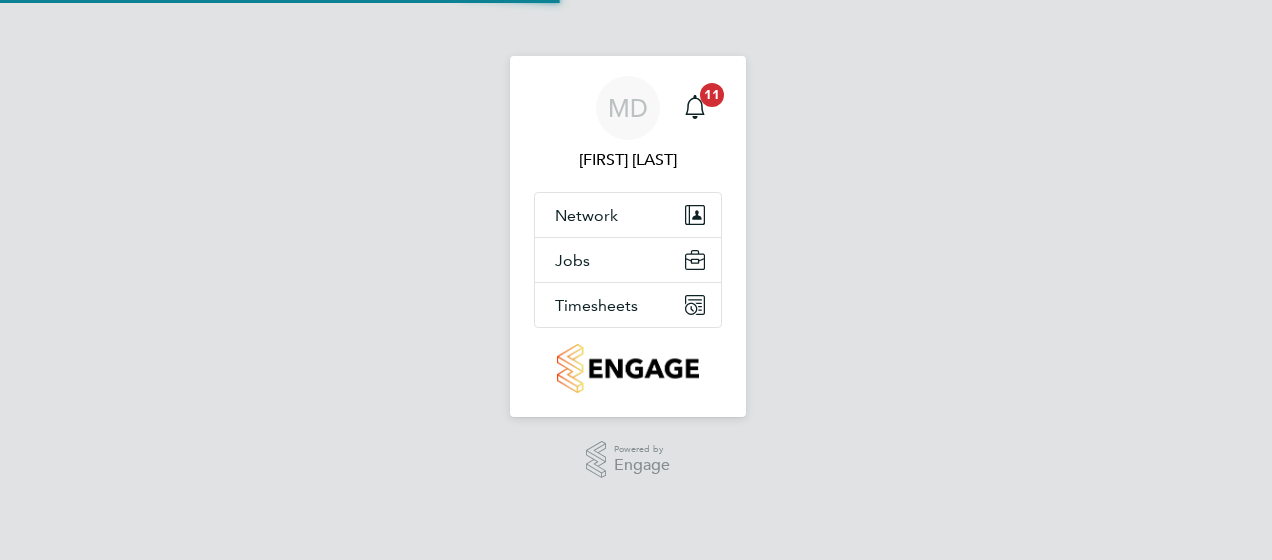 scroll, scrollTop: 0, scrollLeft: 0, axis: both 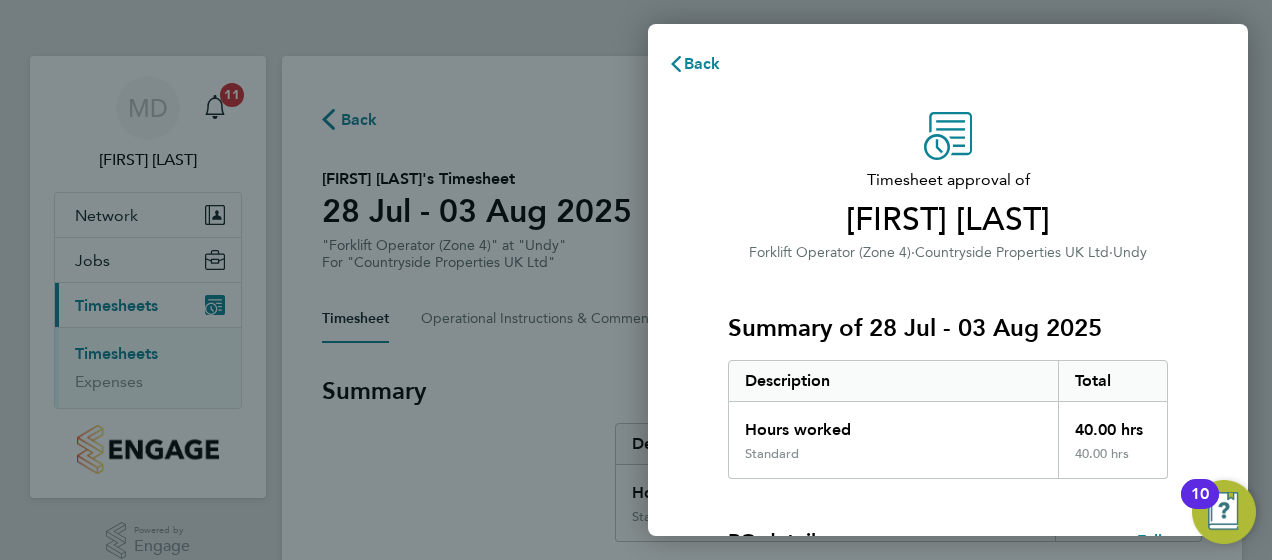 click on "Timesheet approval of   Aleksandrs Sedovs   Forklift Operator (Zone 4)   ·   Countryside Properties UK Ltd   ·   Undy   Summary of 28 Jul - 03 Aug 2025   Description   Total   Hours worked   40.00 hrs   Standard   40.00 hrs  PO details  Edit   PO number   B1000   Start date   02 Sep 2024   Please review all details before approving this timesheet.   Timesheets for this client cannot be approved without a PO.   Confirm Timesheet Approval" 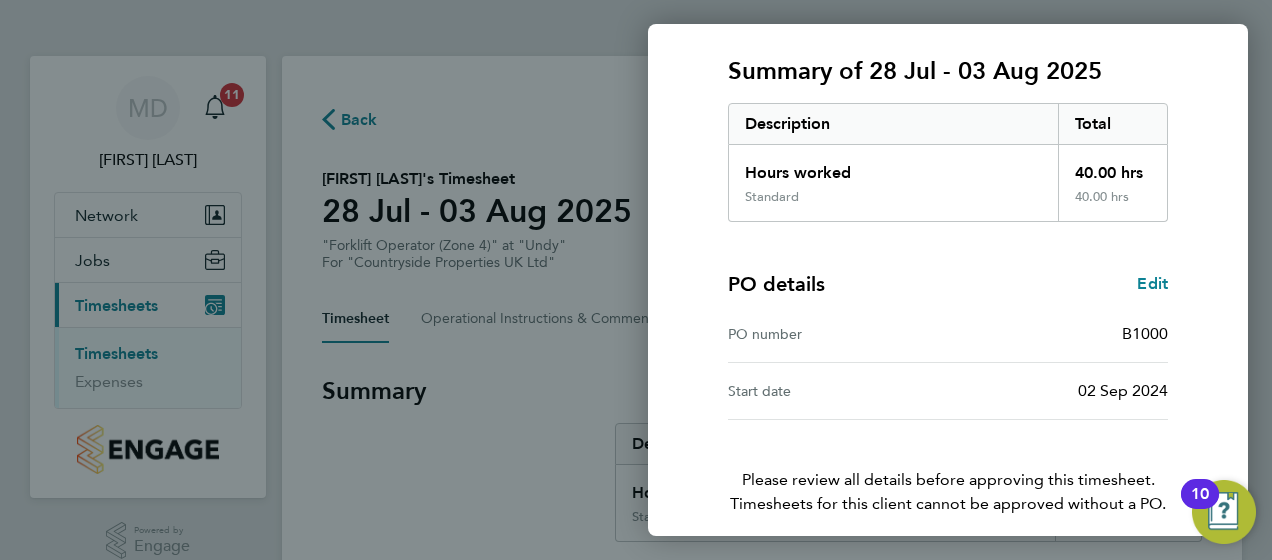 scroll, scrollTop: 339, scrollLeft: 0, axis: vertical 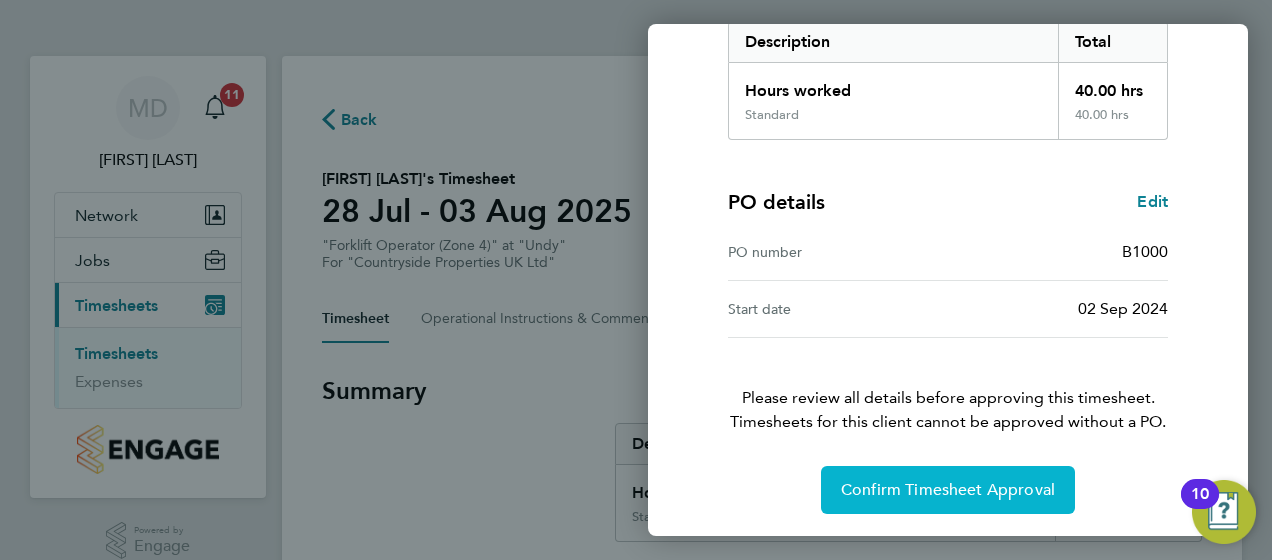 click on "Confirm Timesheet Approval" 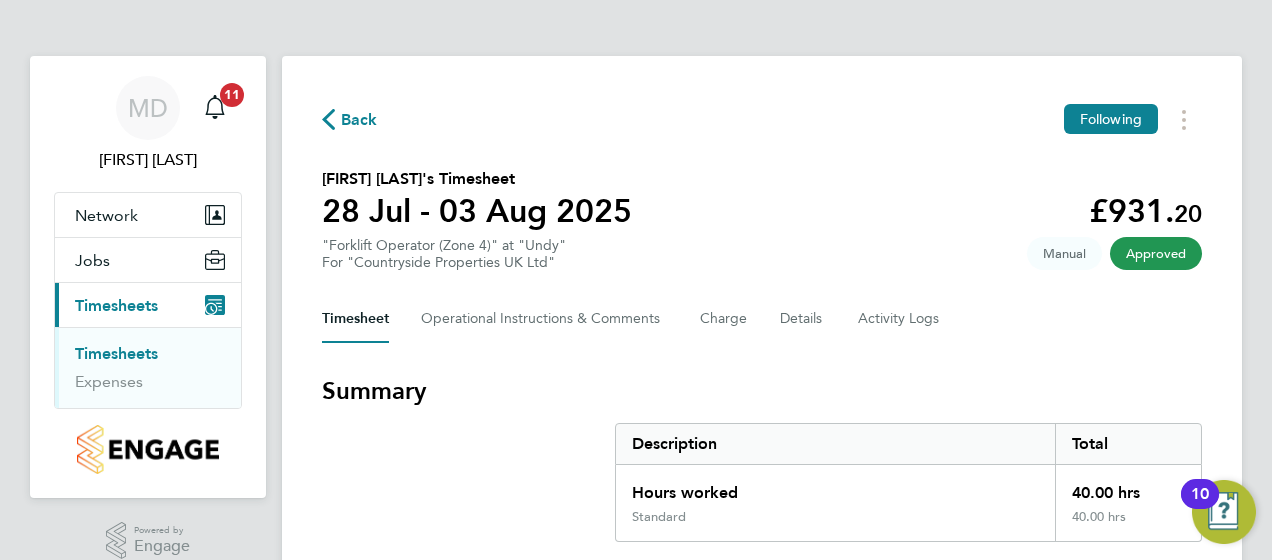 click on "Timesheets" at bounding box center [116, 353] 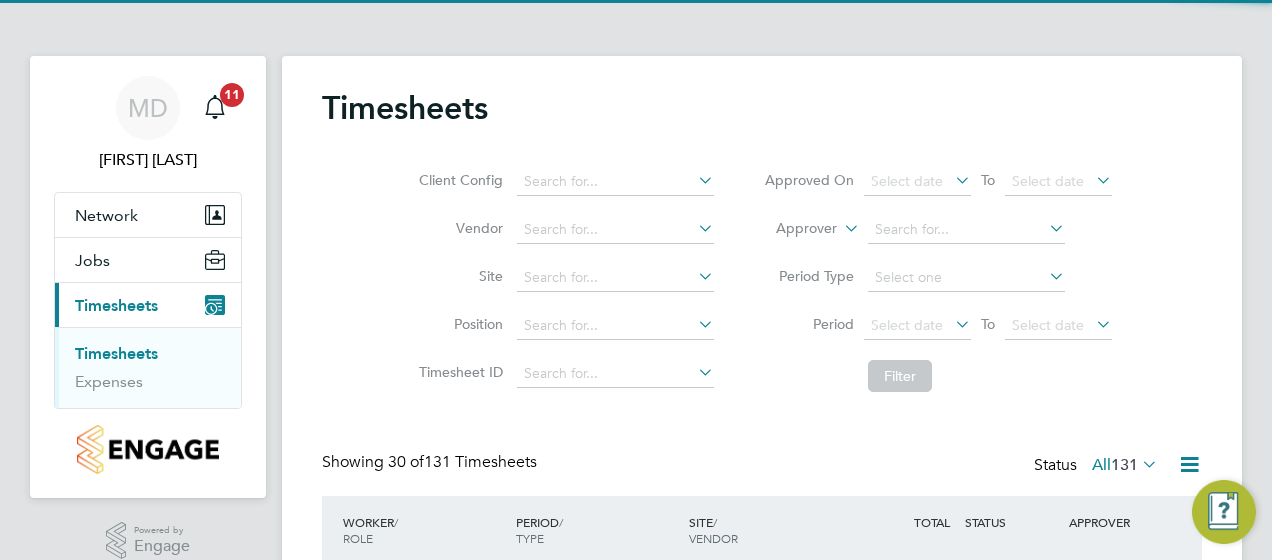 scroll, scrollTop: 10, scrollLeft: 10, axis: both 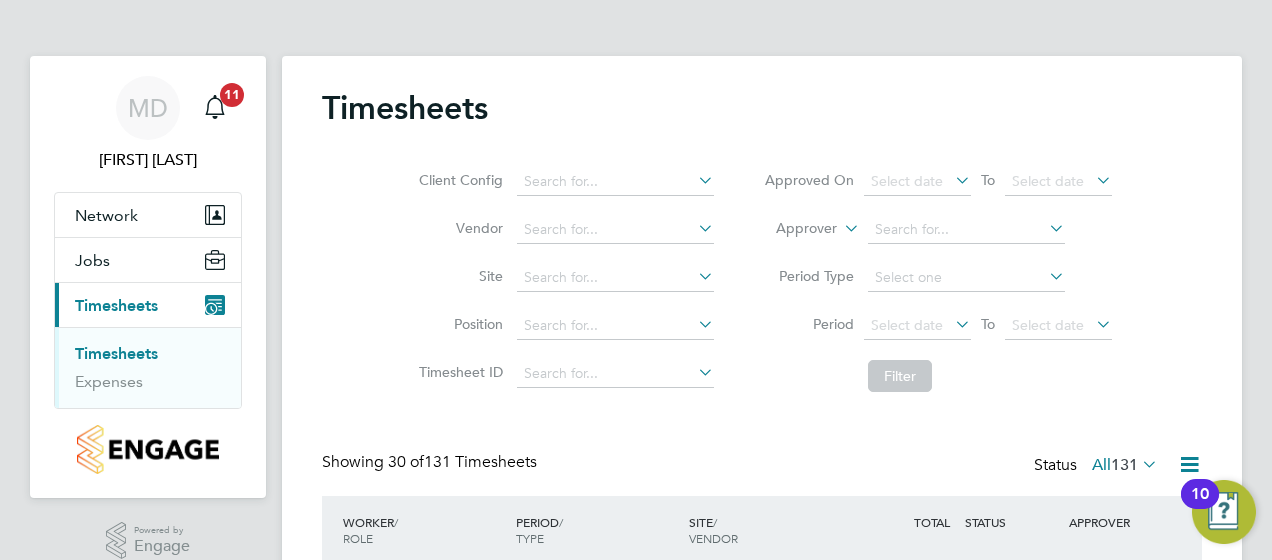 click on "Timesheets Client Config   Vendor   Site   Position   Timesheet ID   Approved On
Select date
To
Select date
Approver     Period Type   Period
Select date
To
Select date
Filter Showing   30 of  131 Timesheets Status  All  131  WORKER  / ROLE WORKER  / PERIOD PERIOD  / TYPE SITE  / VENDOR TOTAL   TOTAL  / STATUS STATUS APPROVER Aleksandrs Sedovs Forklift Operator (Zone 4)   28 Jul - 3 Aug 2025 28 Jul - 3 Aug 2025 Manual Undy O'Neill And Brennan Co… £931.20 Approved Approved Mark Doyle Andrew Helm Traffic Marshall (CPCS) (Zone 4)   28 Jul - 3 Aug 2025 28 Jul - 3 Aug 2025 Manual Undy O'Neill And Brennan Co… £931.60 Approved Approved Mark Doyle Shemar Francis General Labourer (Zone 4)   28 Jul - 3 Aug 2025 28 Jul - 3 Aug 2025 Manual Undy O'Neill And Brennan Co… £798.15 Submitted Submitted Mark Doyle Aleksandrs Sedovs Forklift Operator (Zone 4)   21 - 27 Jul 2025 21 - 27 Jul 2025 Manual Undy O'Neill And Brennan Co… £931.20 Approved Approved Mark Doyle" 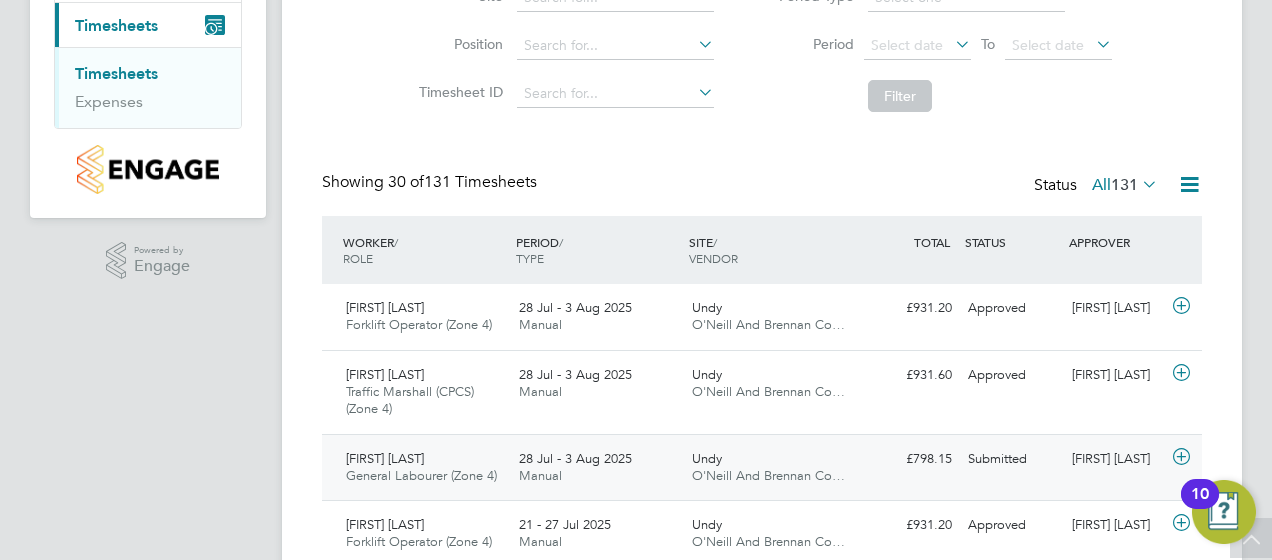 click 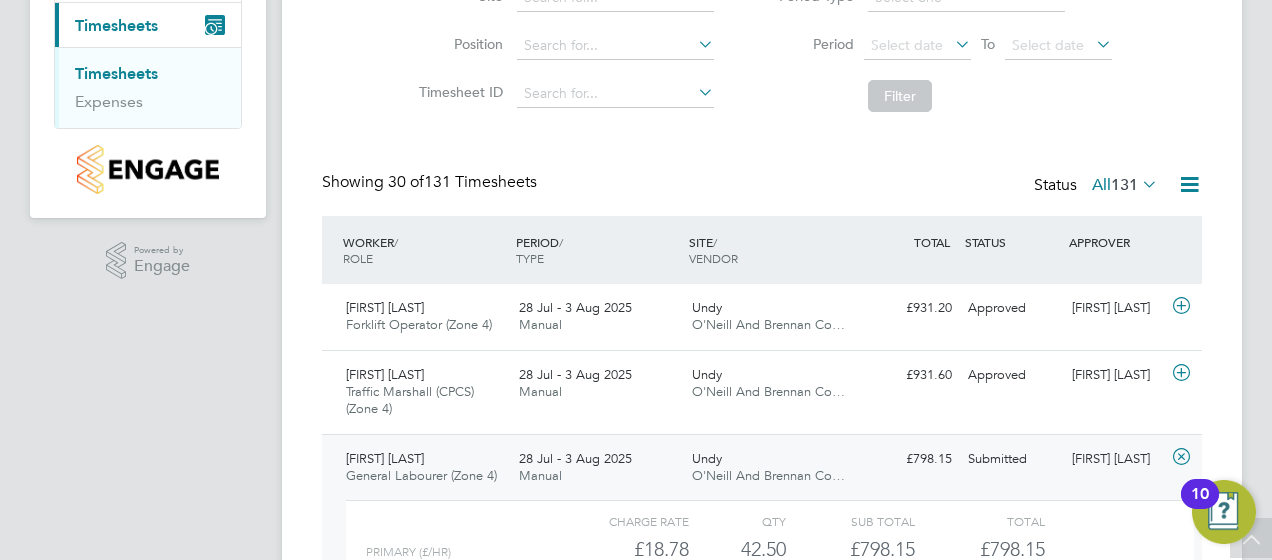 click on "Charge rate QTY Sub Total Total" 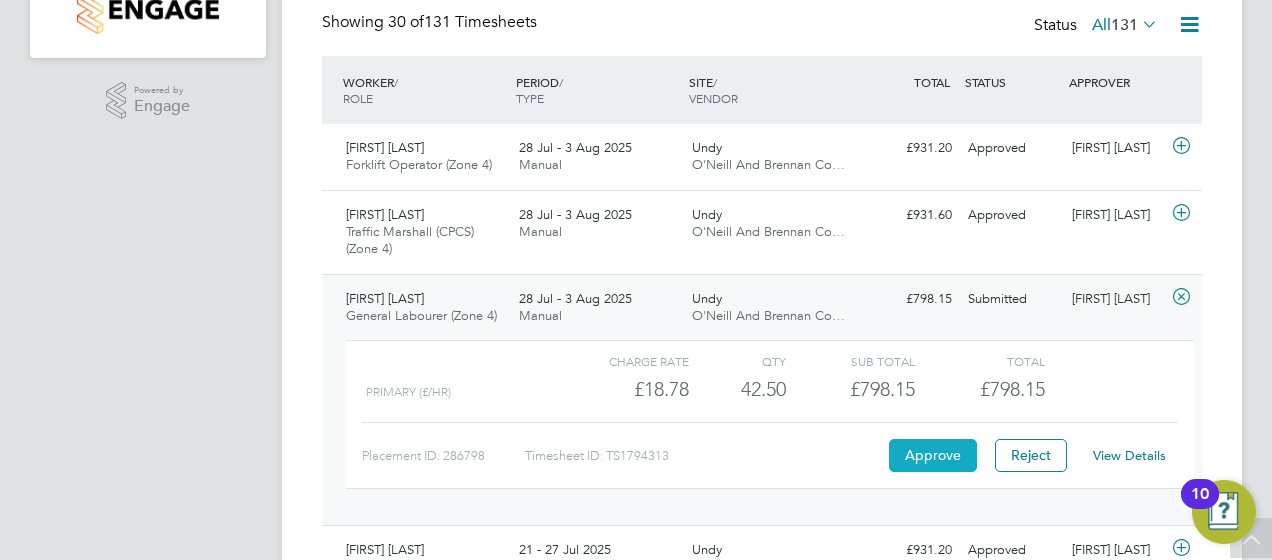 click on "Approve" 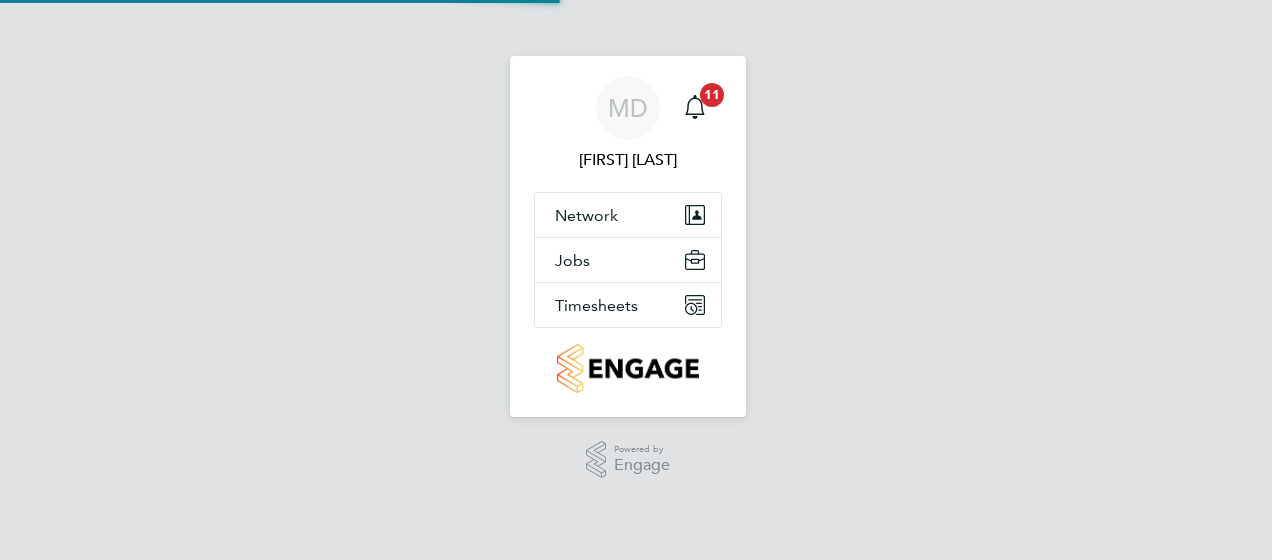 scroll, scrollTop: 0, scrollLeft: 0, axis: both 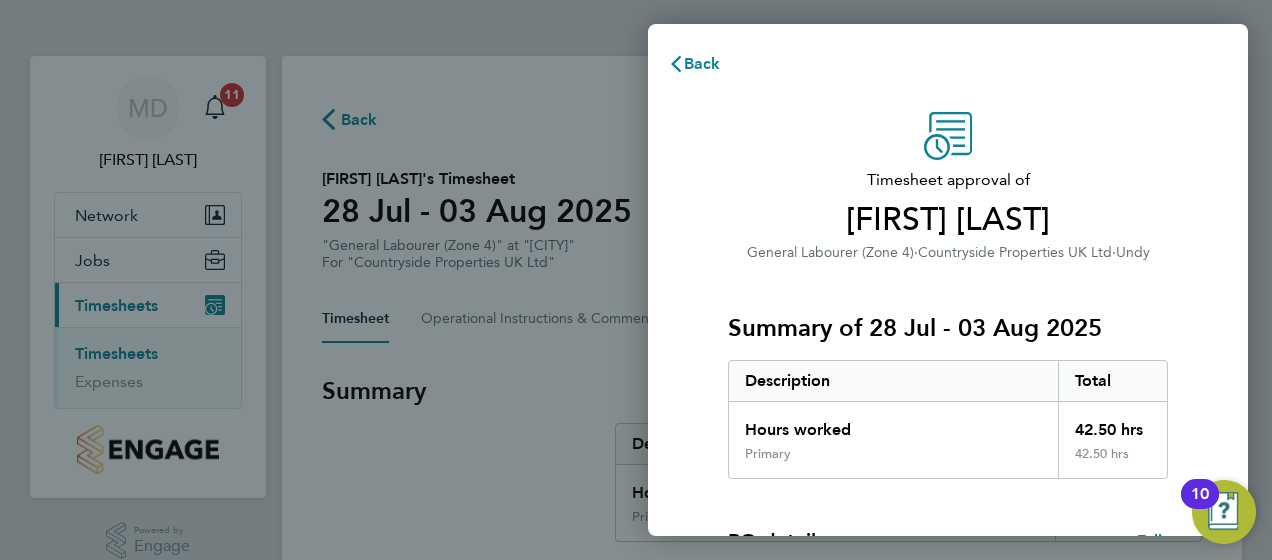 click on "Timesheet approval of   Shemar Francis   General Labourer (Zone 4)   ·   Countryside Properties UK Ltd   ·   Undy   Summary of 28 Jul - 03 Aug 2025   Description   Total   Hours worked   42.50 hrs   Primary   42.50 hrs  PO details  Edit   PO number   B1000   Start date   02 Sep 2024   Please review all details before approving this timesheet.   Timesheets for this client cannot be approved without a PO.   Confirm Timesheet Approval" 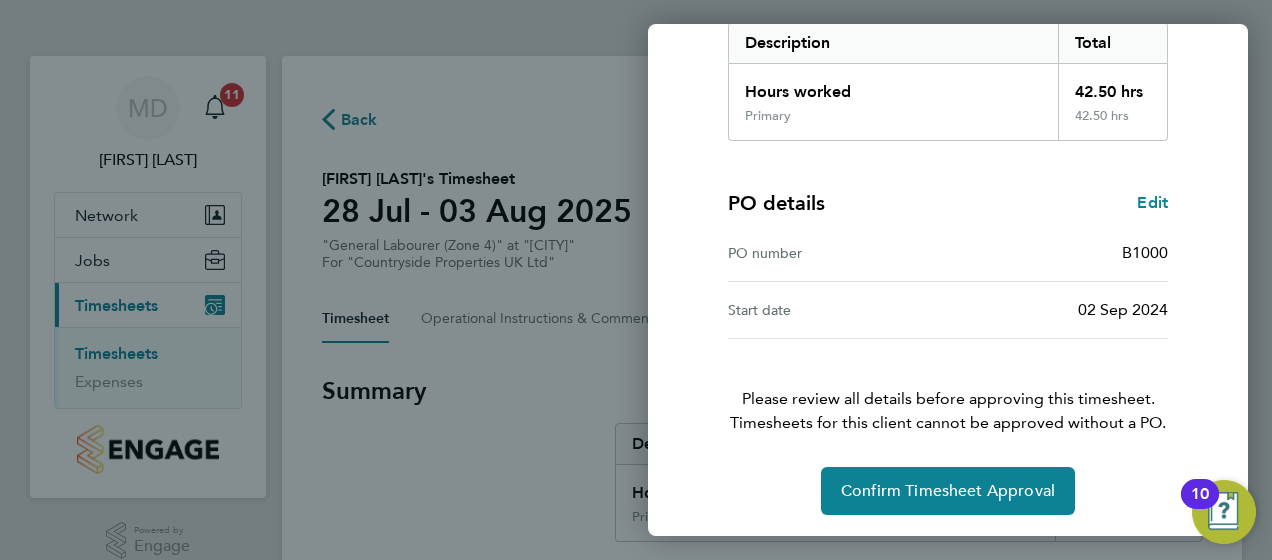 scroll, scrollTop: 339, scrollLeft: 0, axis: vertical 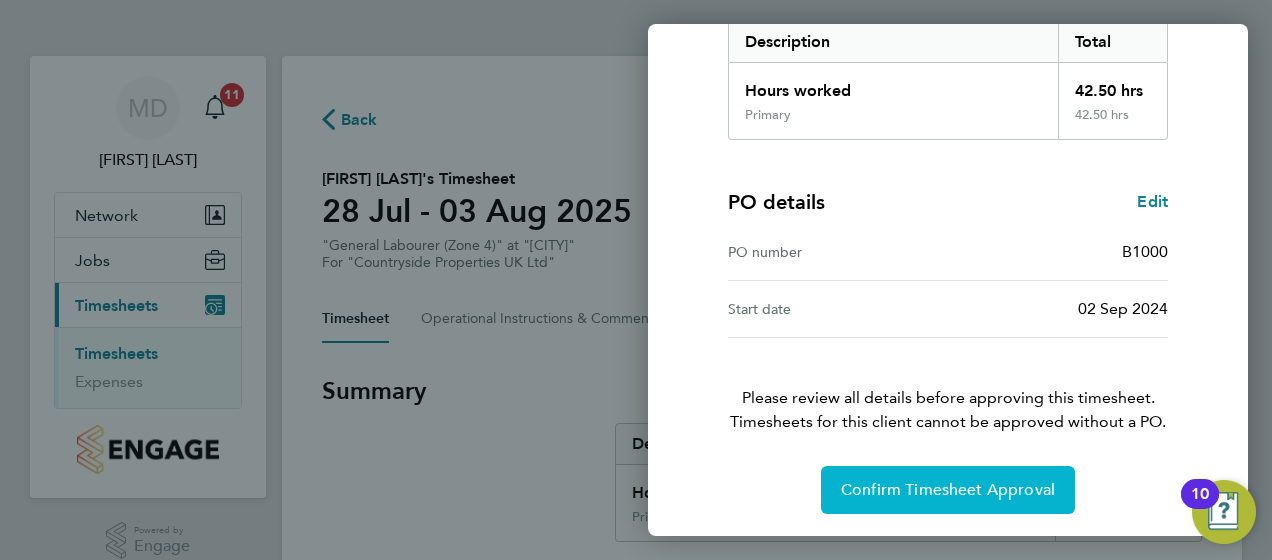 click on "Confirm Timesheet Approval" 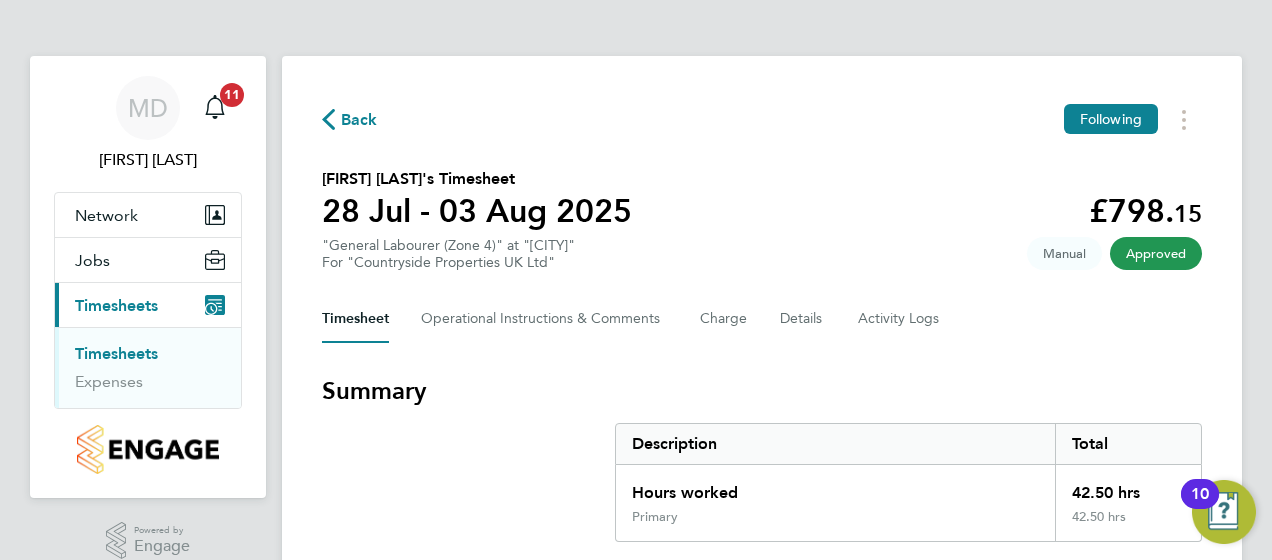 click on "Timesheets" at bounding box center [116, 353] 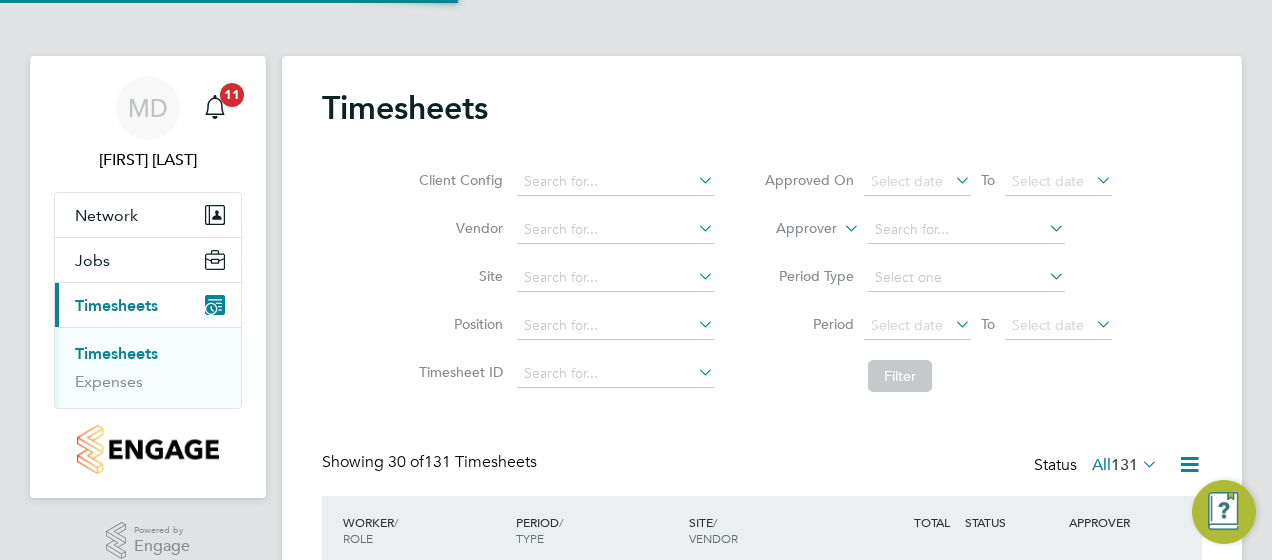 scroll, scrollTop: 10, scrollLeft: 10, axis: both 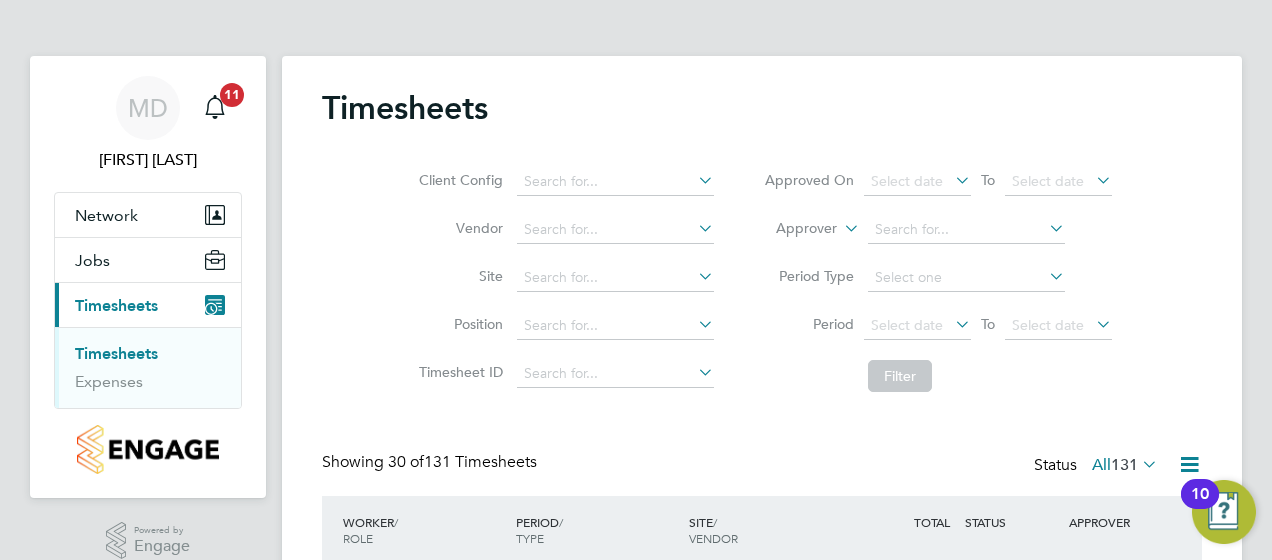 click on "Timesheets Client Config   Vendor   Site   Position   Timesheet ID   Approved On
Select date
To
Select date
Approver     Period Type   Period
Select date
To
Select date
Filter Showing   30 of  131 Timesheets Status  All  131  WORKER  / ROLE WORKER  / PERIOD PERIOD  / TYPE SITE  / VENDOR TOTAL   TOTAL  / STATUS STATUS APPROVER Aleksandrs Sedovs Forklift Operator (Zone 4)   28 Jul - 3 Aug 2025 28 Jul - 3 Aug 2025 Manual Undy O'Neill And Brennan Co… £931.20 Approved Approved Mark Doyle Andrew Helm Traffic Marshall (CPCS) (Zone 4)   28 Jul - 3 Aug 2025 28 Jul - 3 Aug 2025 Manual Undy O'Neill And Brennan Co… £931.60 Approved Approved Mark Doyle Shemar Francis General Labourer (Zone 4)   28 Jul - 3 Aug 2025 28 Jul - 3 Aug 2025 Manual Undy O'Neill And Brennan Co… £798.15 Approved Approved Mark Doyle Aleksandrs Sedovs Forklift Operator (Zone 4)   21 - 27 Jul 2025 21 - 27 Jul 2025 Manual Undy O'Neill And Brennan Co… £931.20 Approved Approved Mark Doyle   Undy" 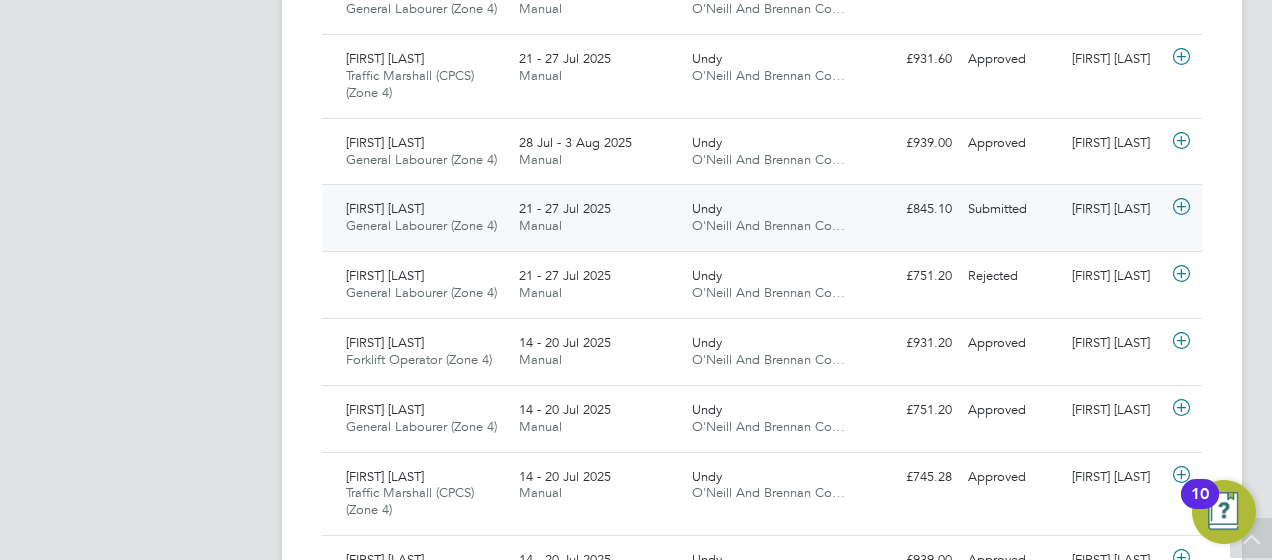 click 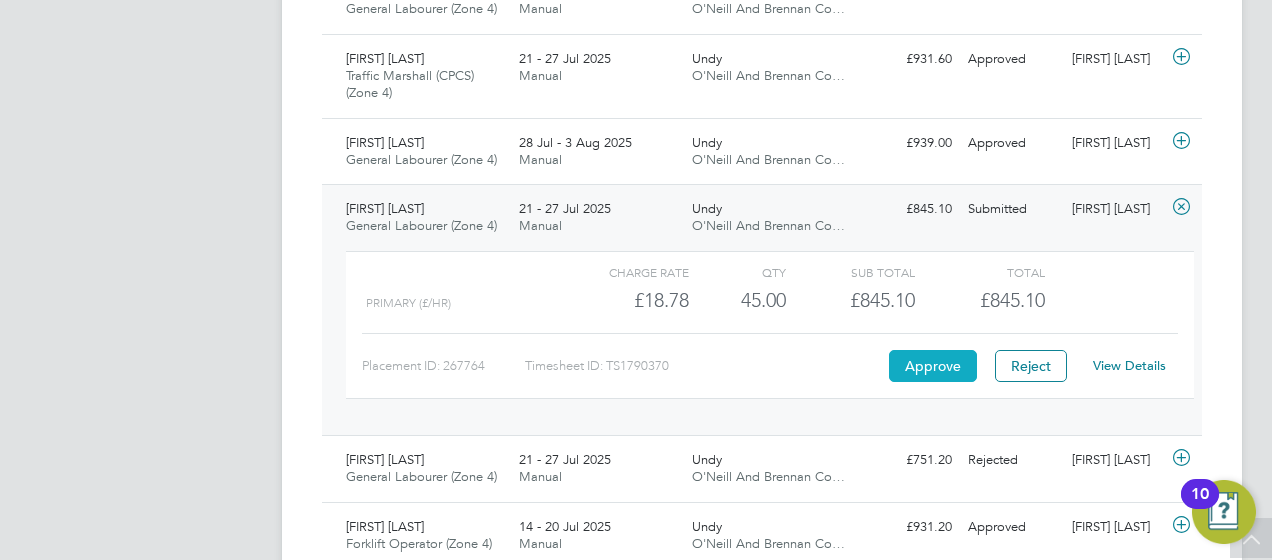 click on "Approve" 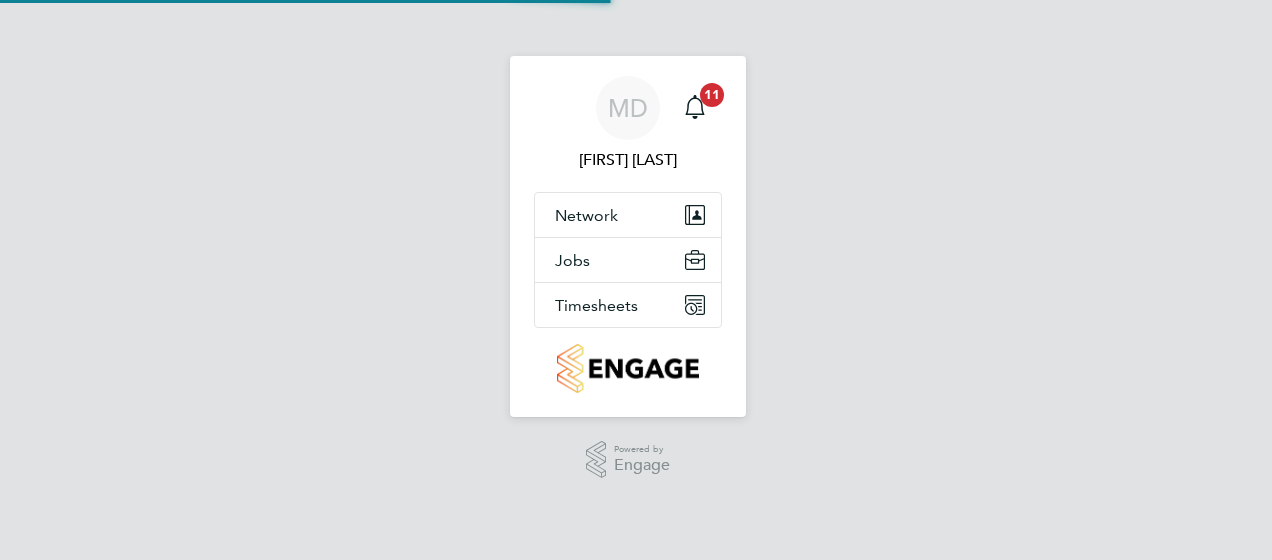 scroll, scrollTop: 0, scrollLeft: 0, axis: both 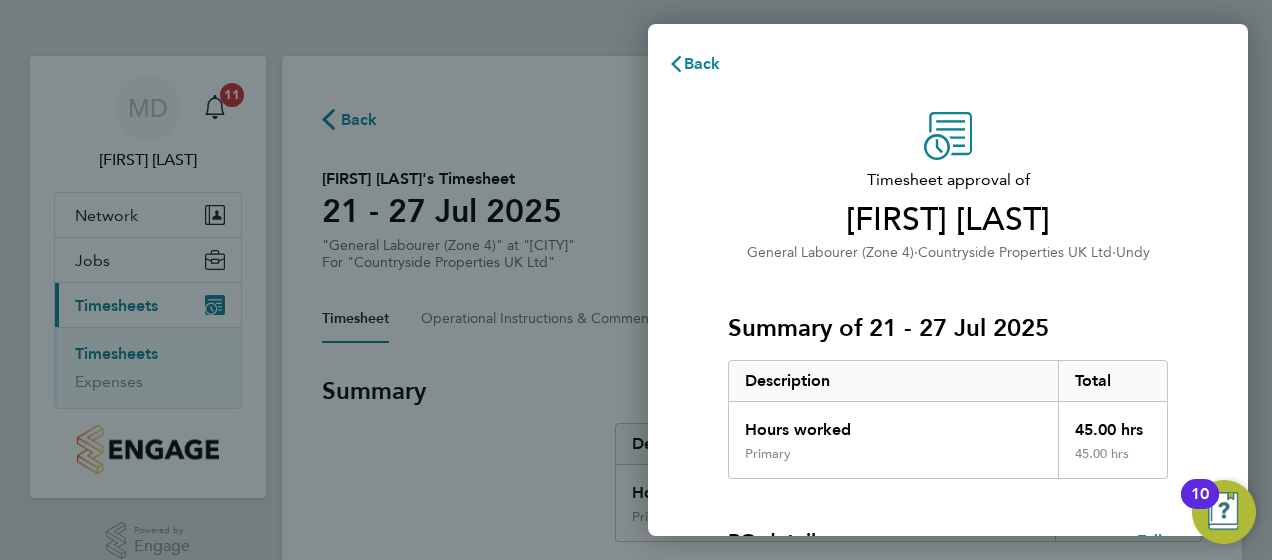 click on "Timesheet approval of   [FIRST] [LAST]   General Labourer (Zone 4)   ·   Countryside Properties UK Ltd   ·   [CITY]   Summary of 21 - 27 Jul 2025   Description   Total   Hours worked   45.00 hrs   Primary   45.00 hrs  PO details  Edit   PO number   B1000   Start date   02 Sep 2024   Please review all details before approving this timesheet.   Timesheets for this client cannot be approved without a PO.   Confirm Timesheet Approval" 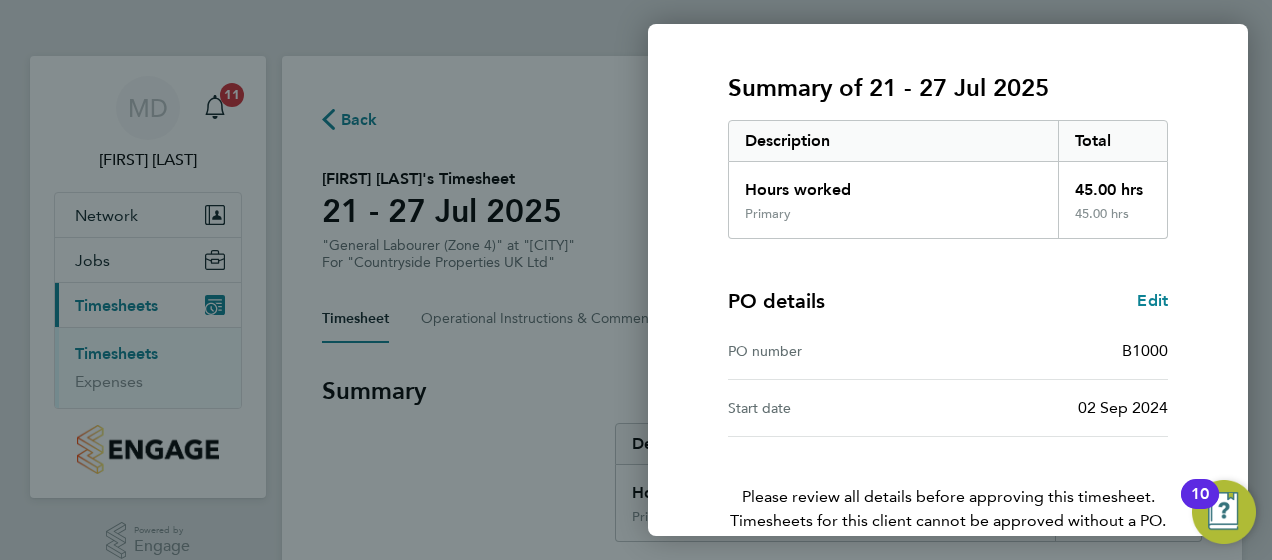 scroll, scrollTop: 339, scrollLeft: 0, axis: vertical 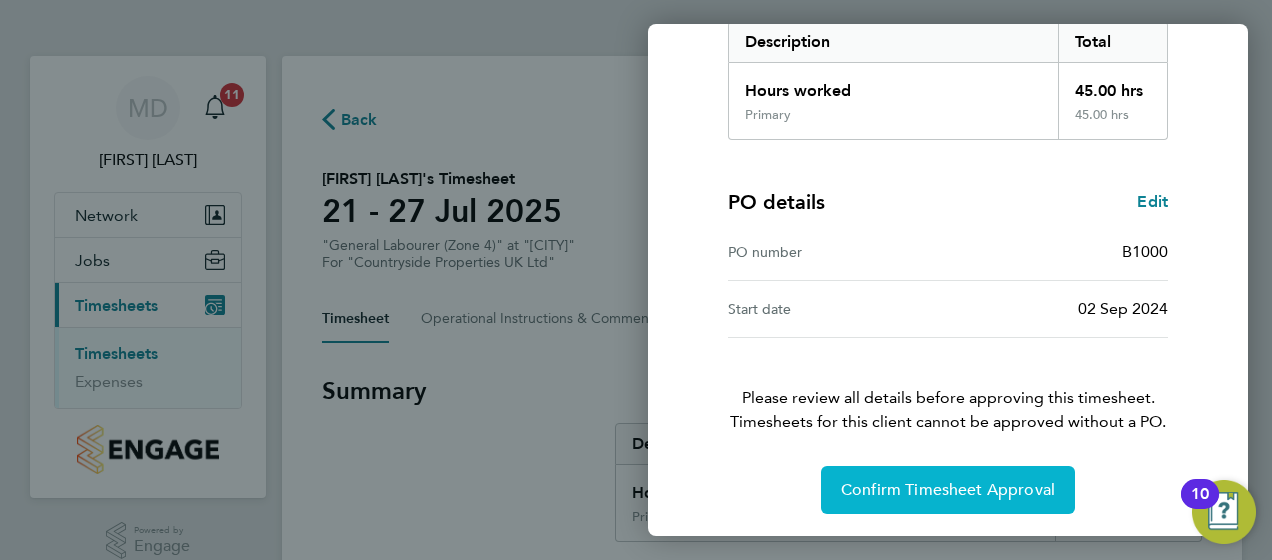 click on "Confirm Timesheet Approval" 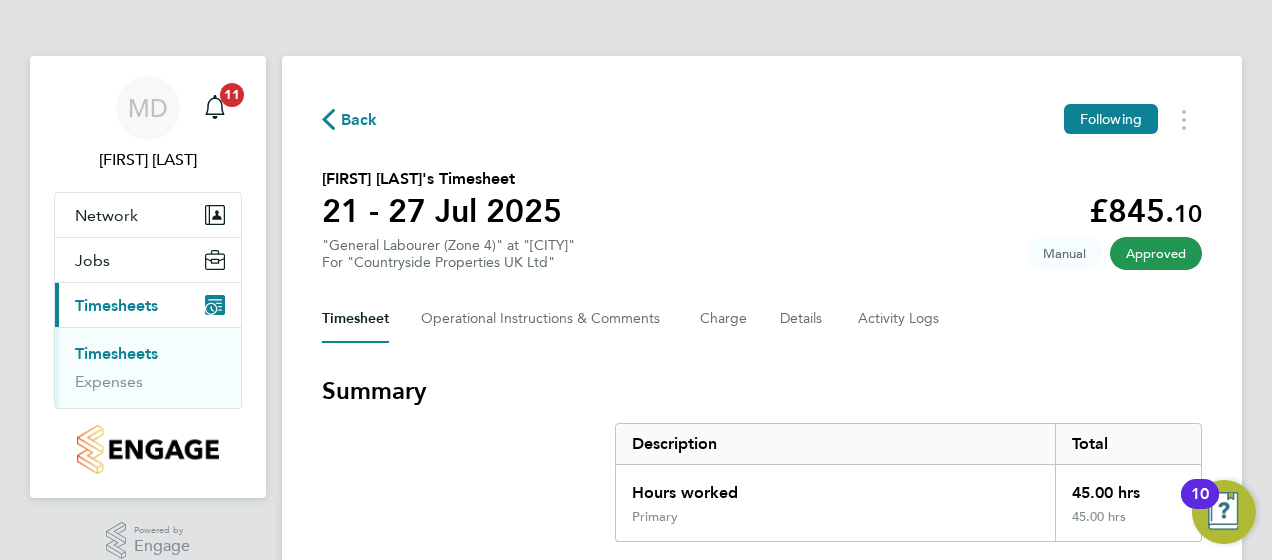 click on "Summary   Description   Total   Hours worked   45.00 hrs   Primary   45.00 hrs" at bounding box center [762, 458] 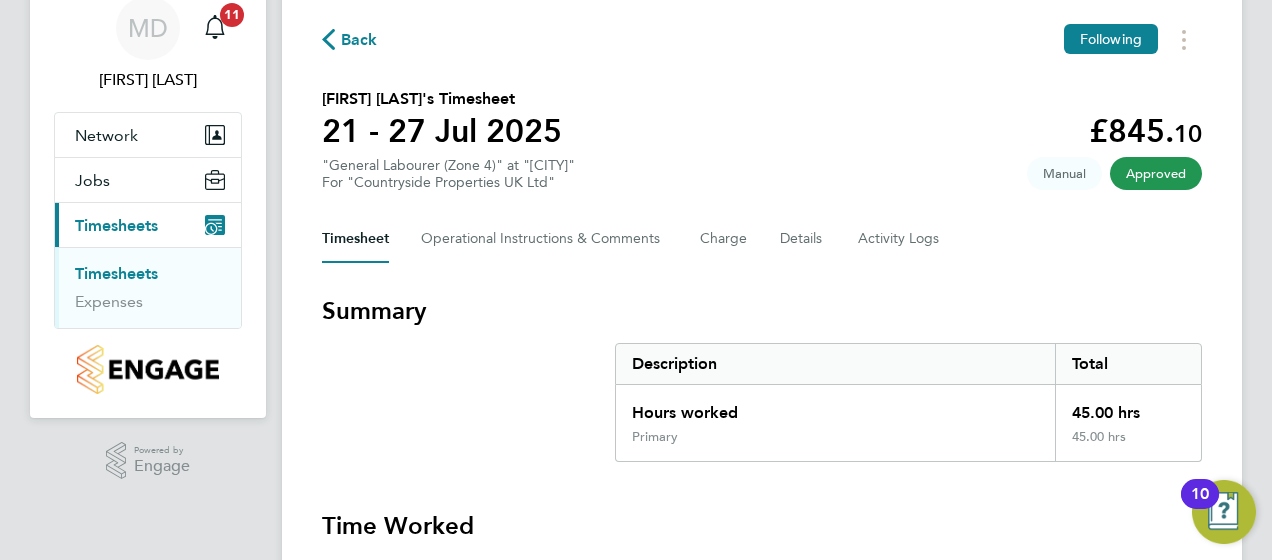 scroll, scrollTop: 0, scrollLeft: 0, axis: both 